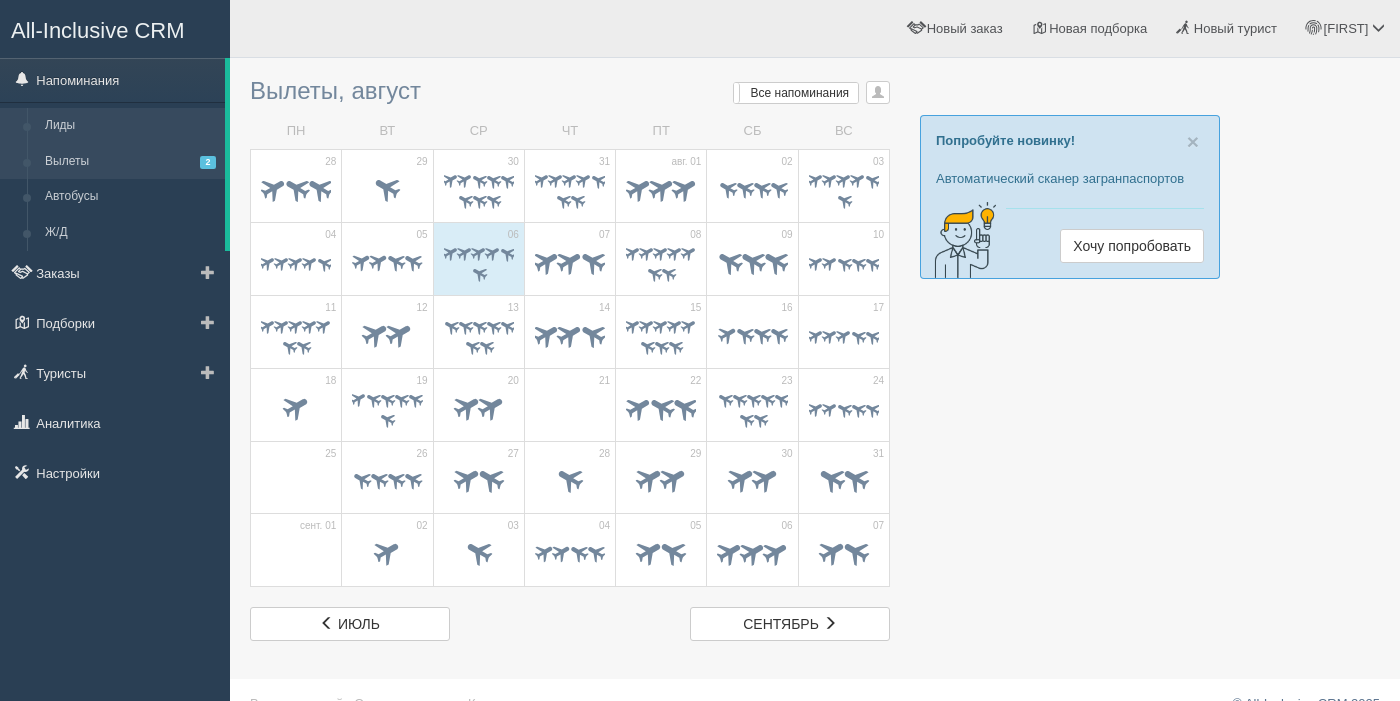 scroll, scrollTop: 6, scrollLeft: 0, axis: vertical 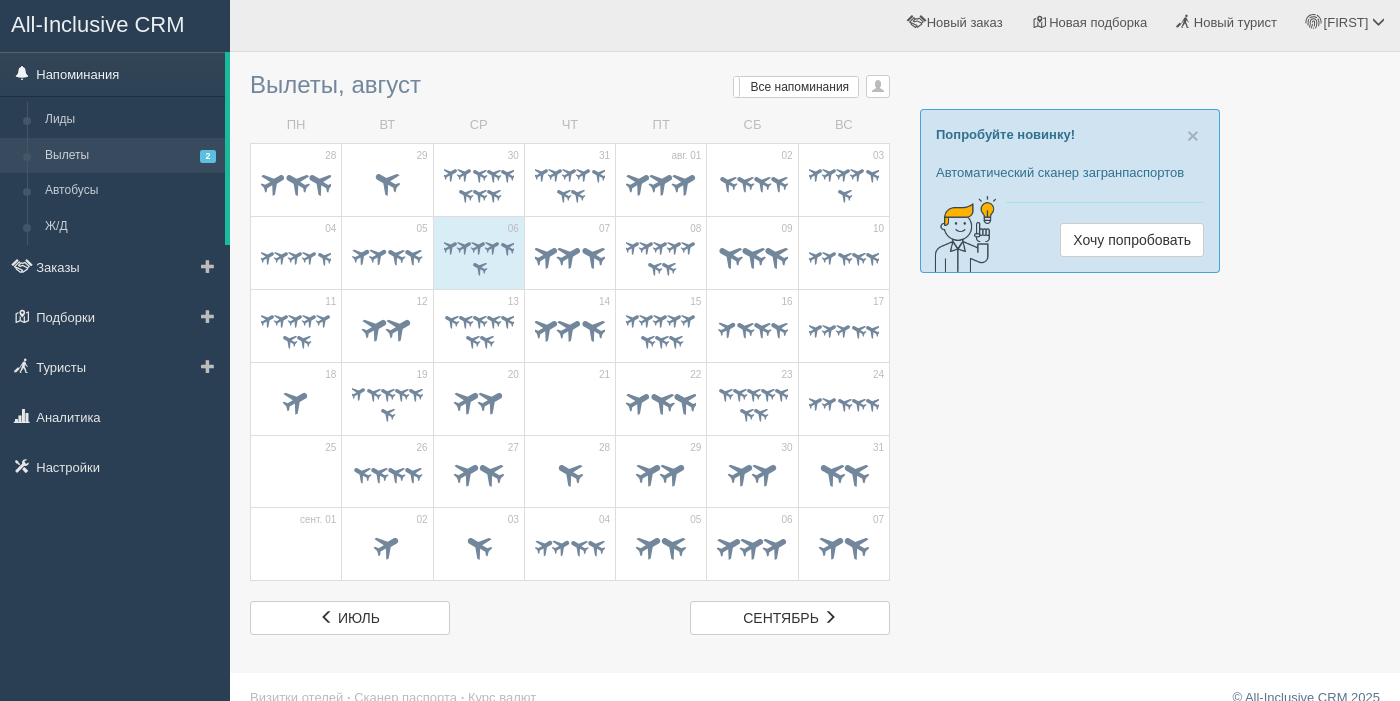 click on "Напоминания" at bounding box center [112, 74] 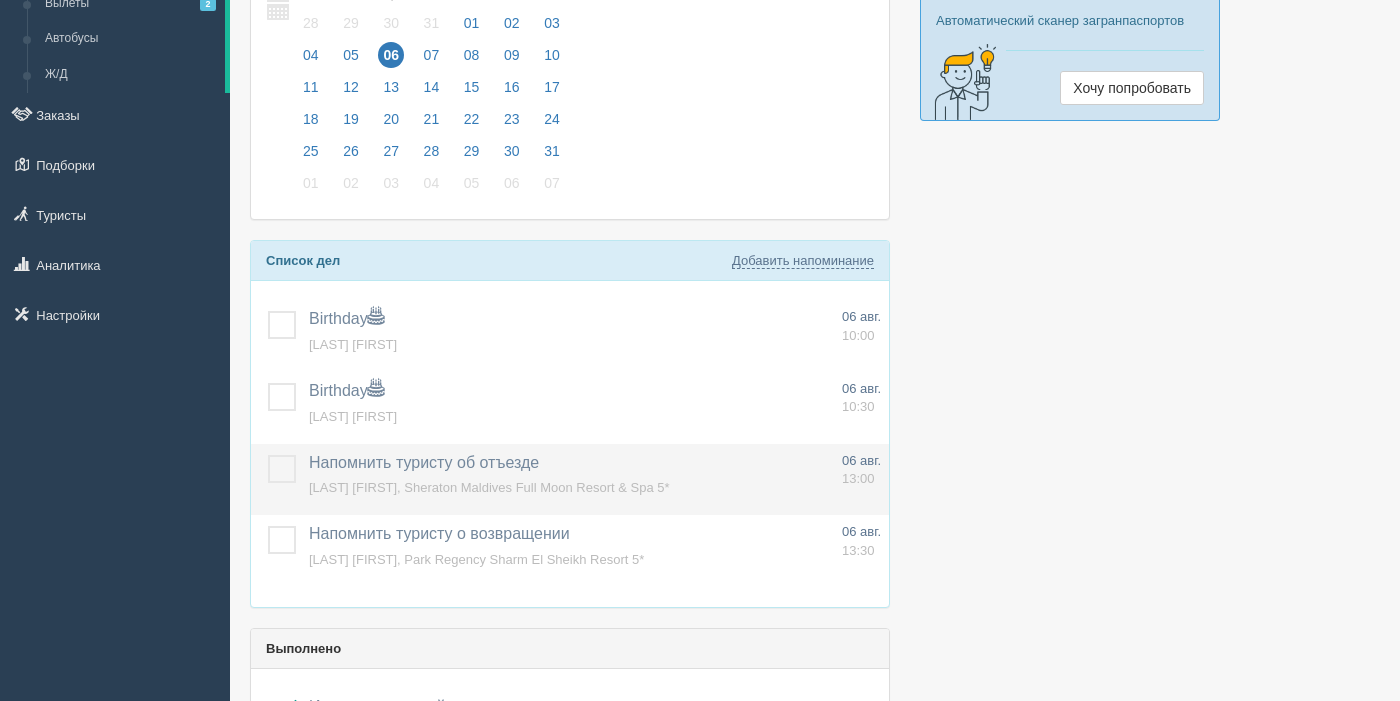 scroll, scrollTop: 161, scrollLeft: 0, axis: vertical 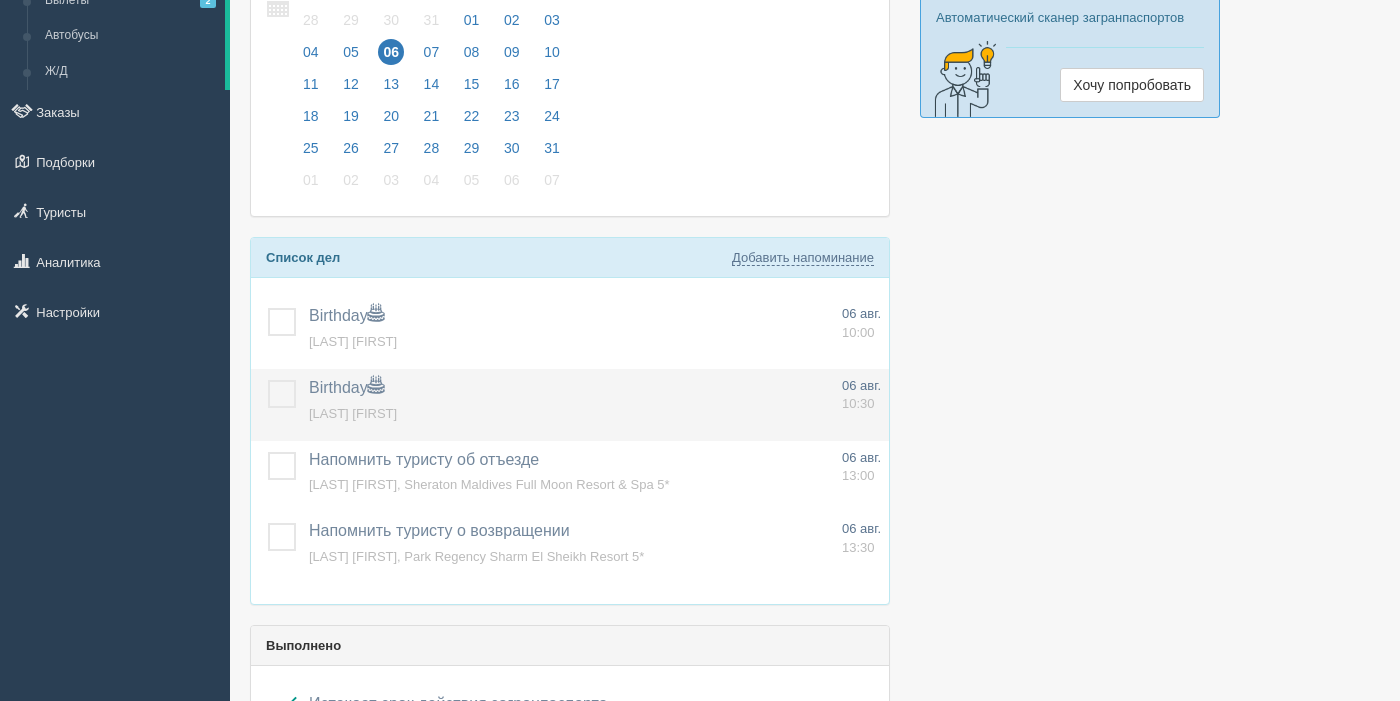 click at bounding box center [268, 380] 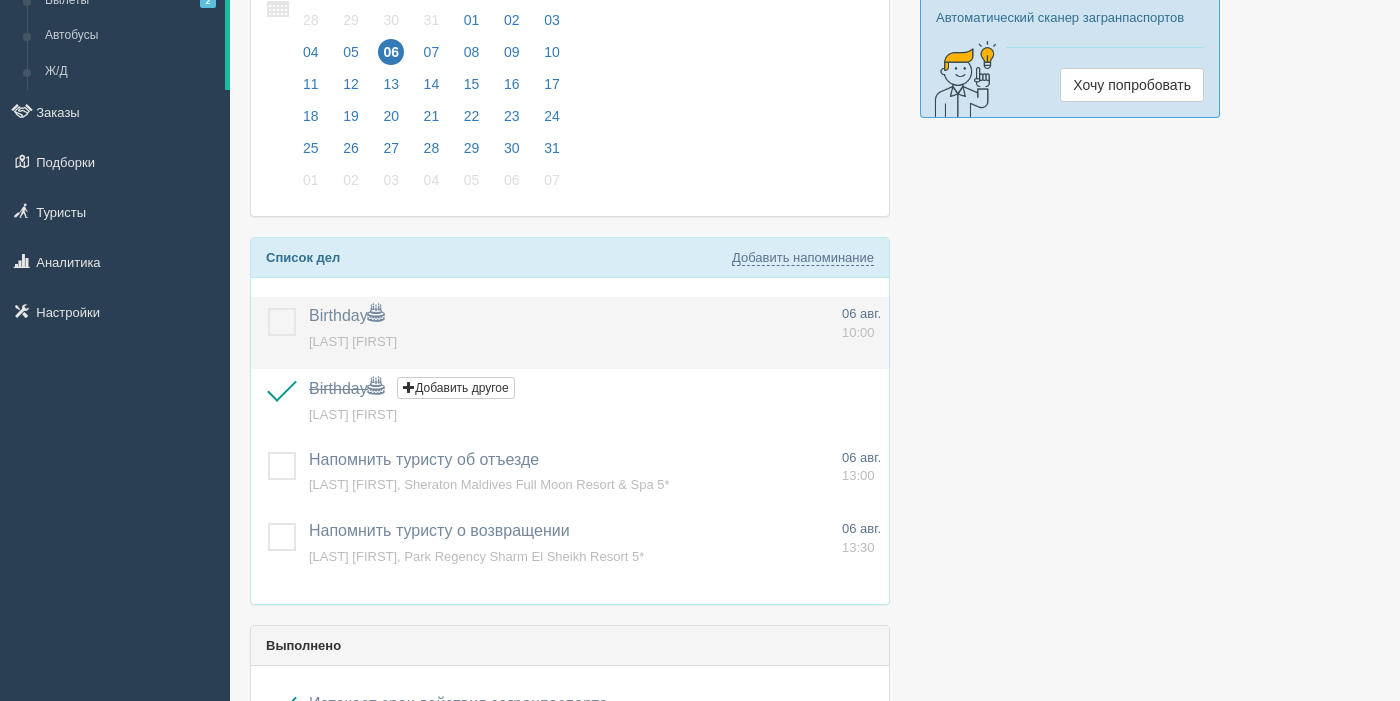 click at bounding box center (268, 308) 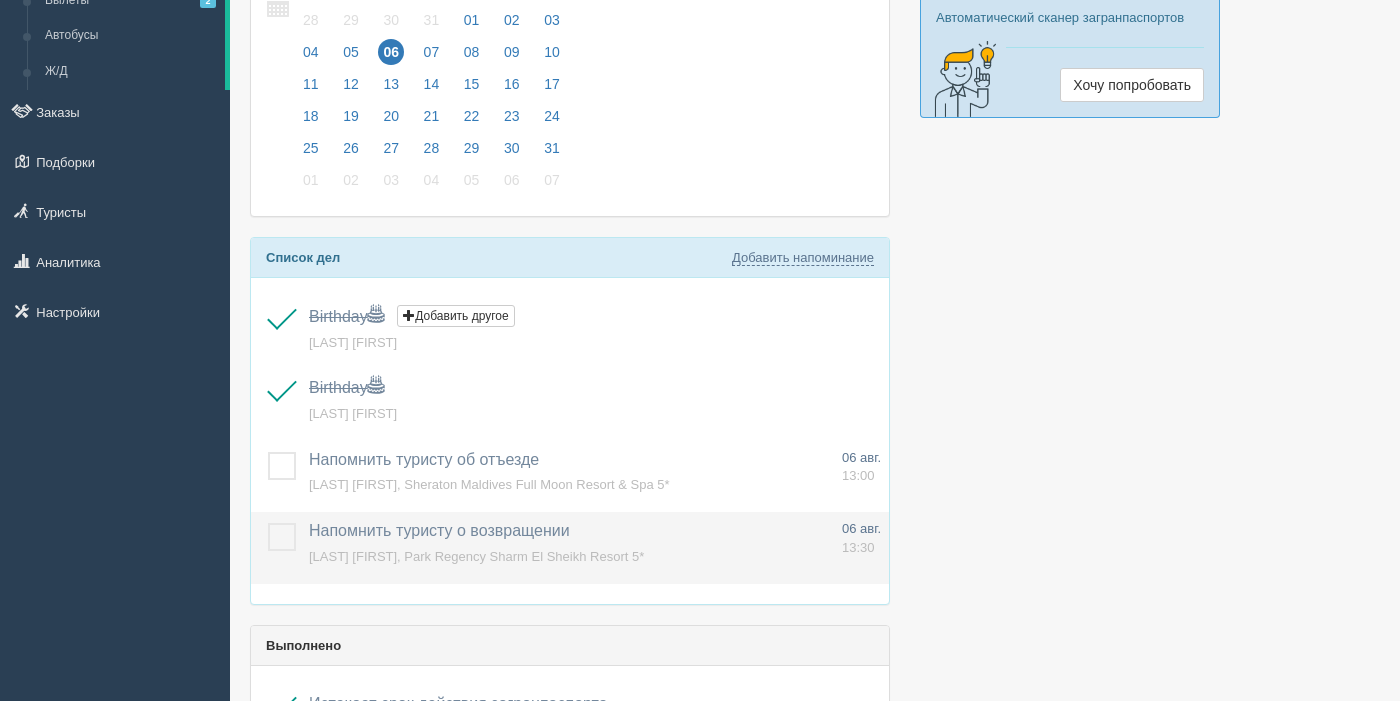 click at bounding box center [268, 523] 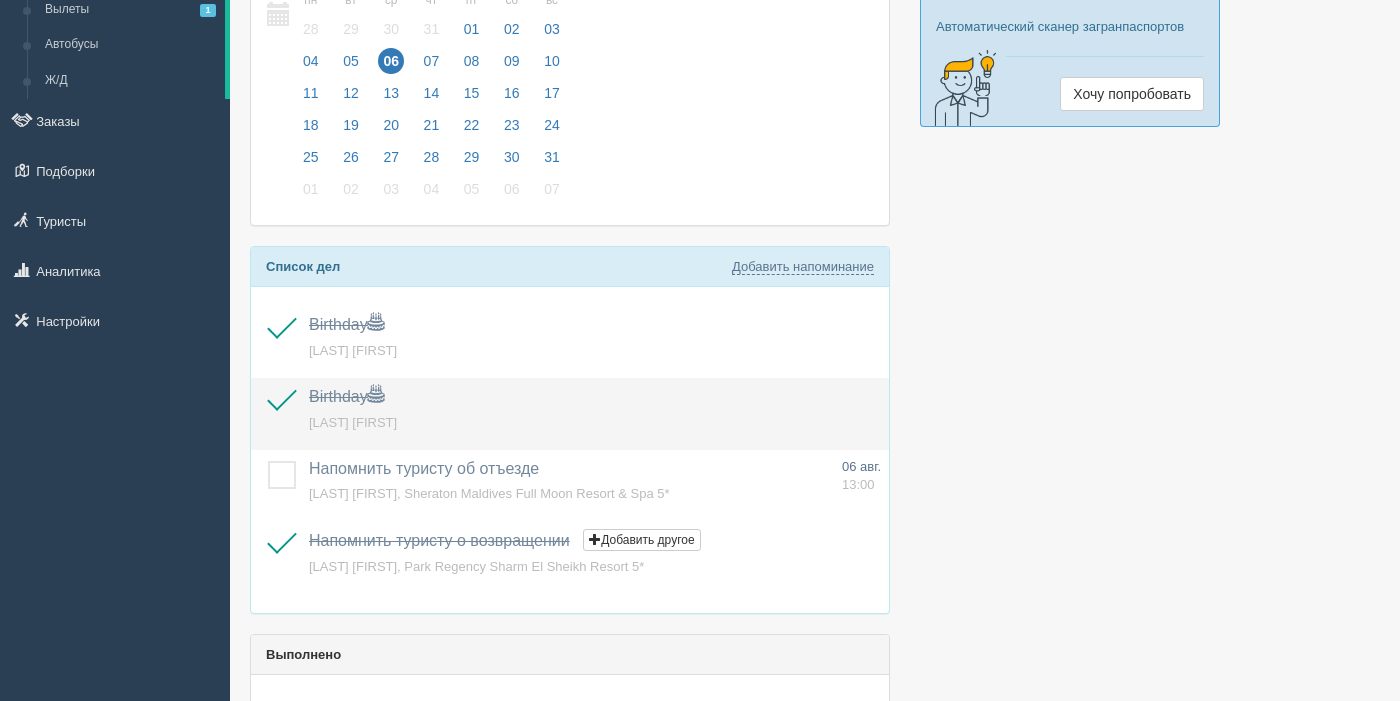 scroll, scrollTop: 0, scrollLeft: 0, axis: both 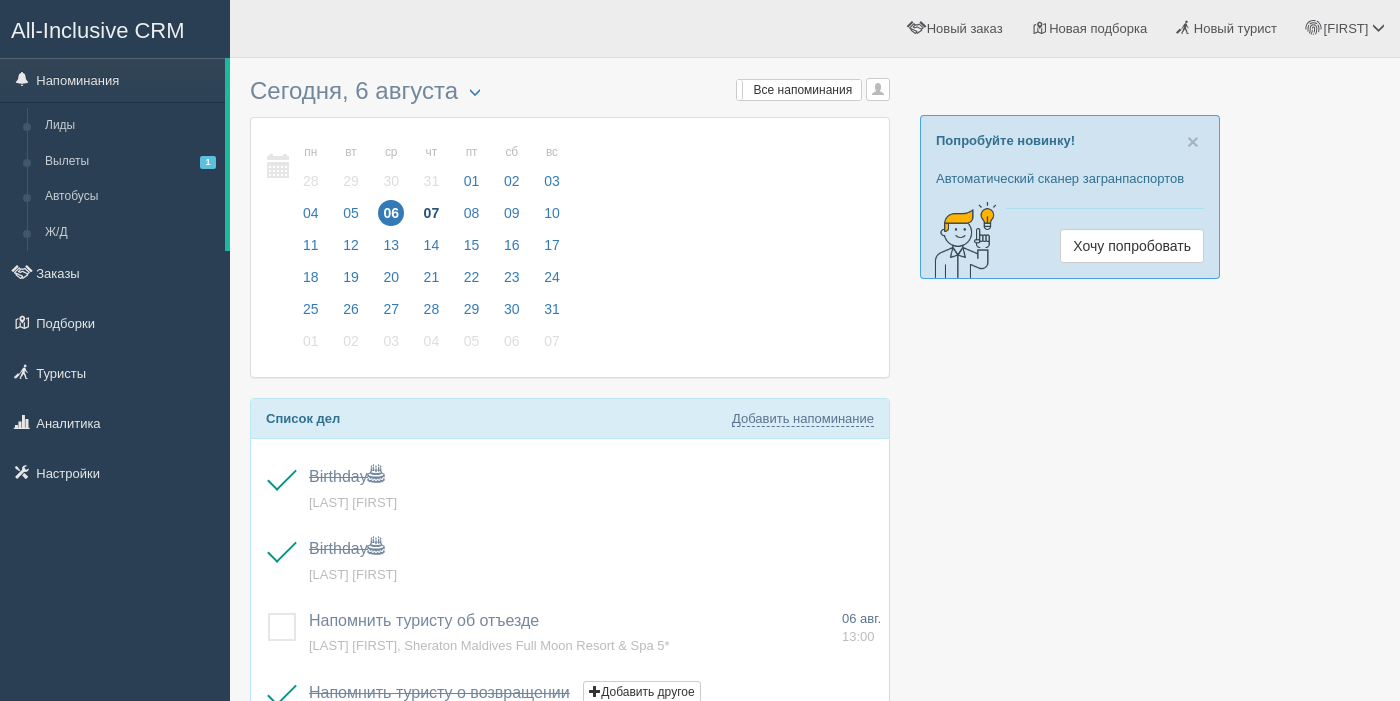 click on "07" at bounding box center [432, 213] 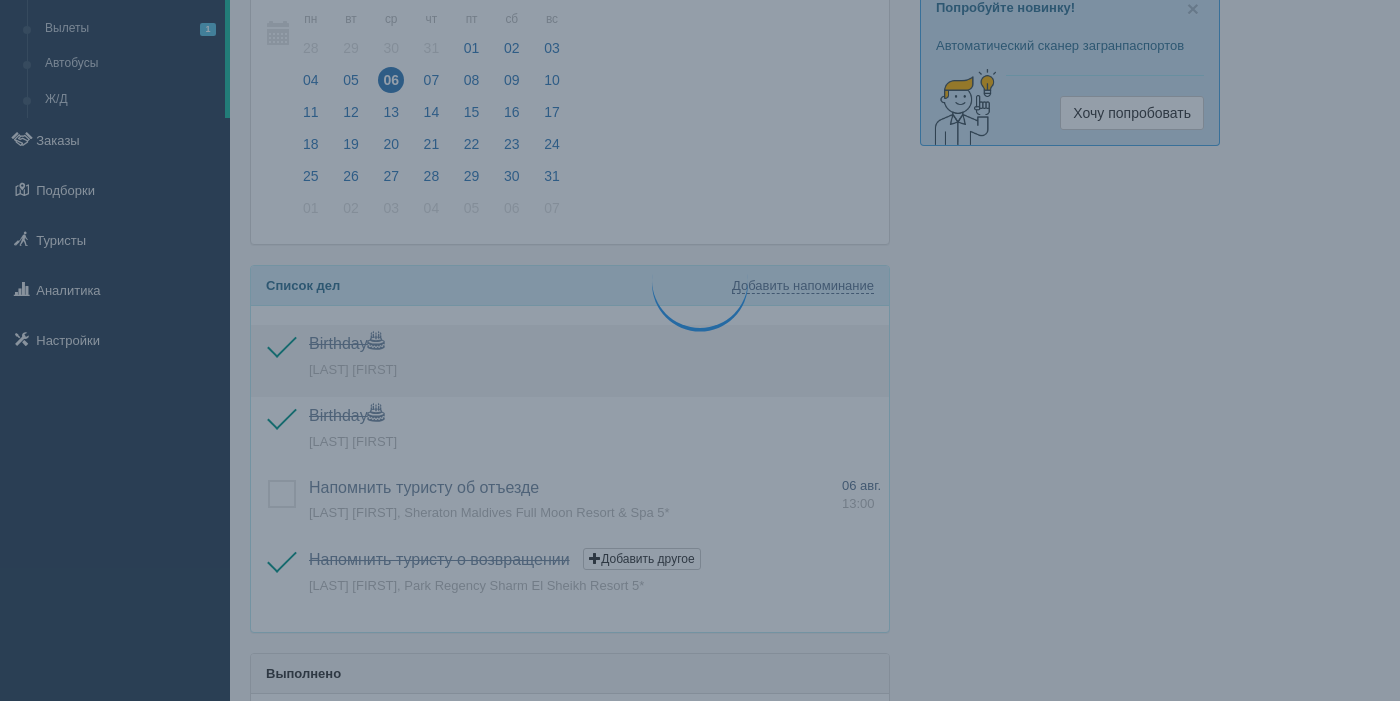 scroll, scrollTop: 139, scrollLeft: 0, axis: vertical 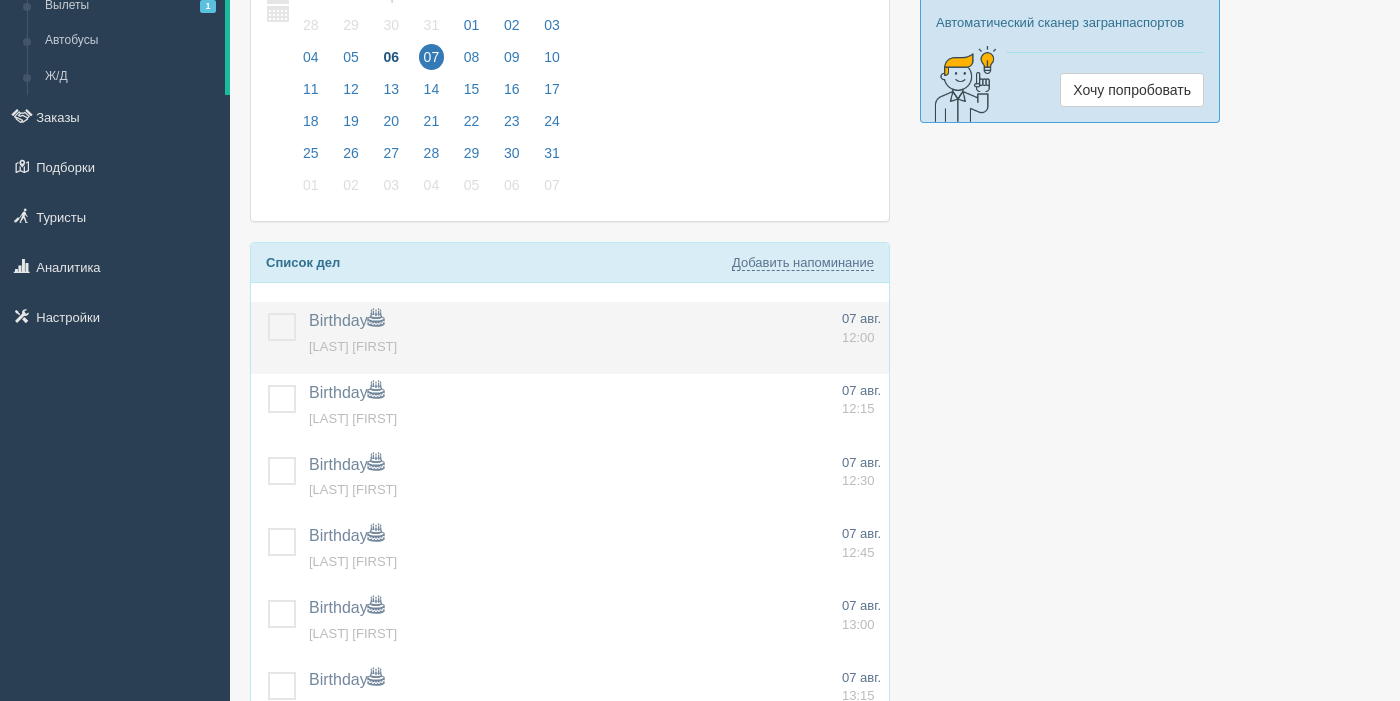 click at bounding box center [268, 313] 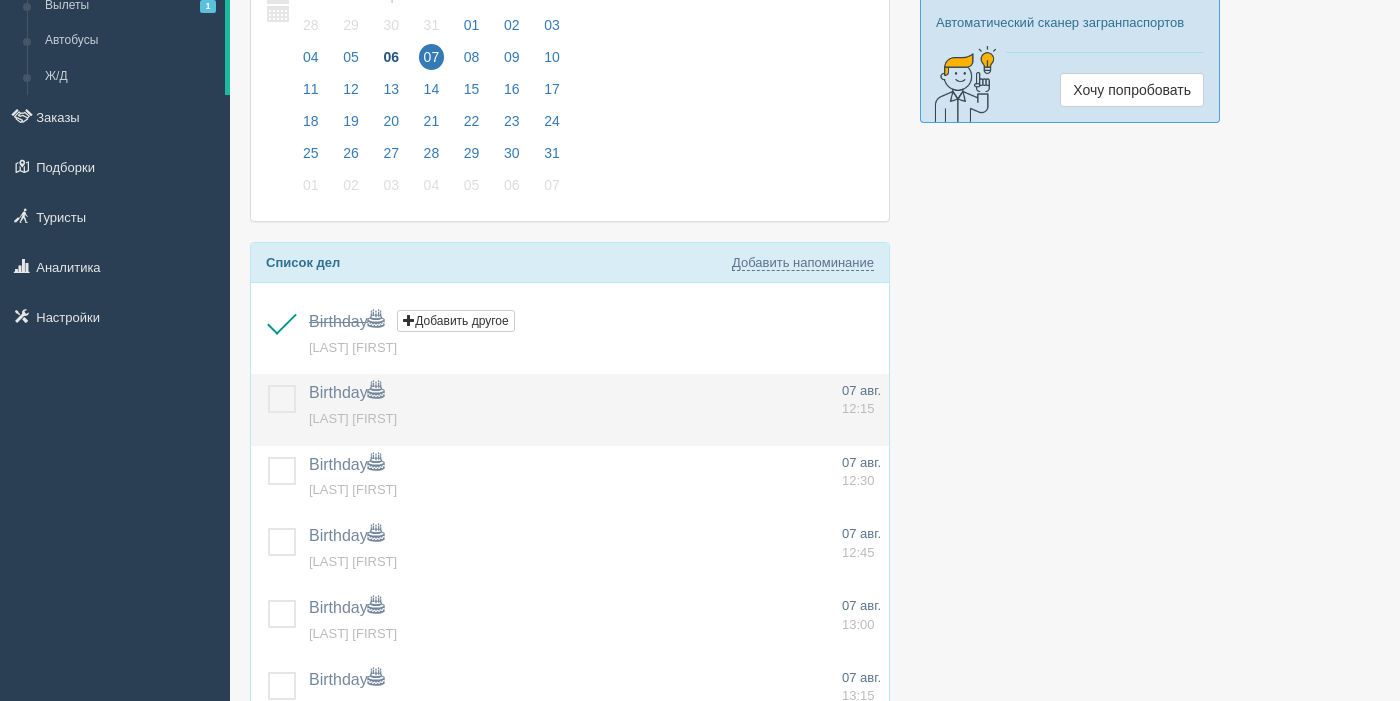 click at bounding box center [268, 385] 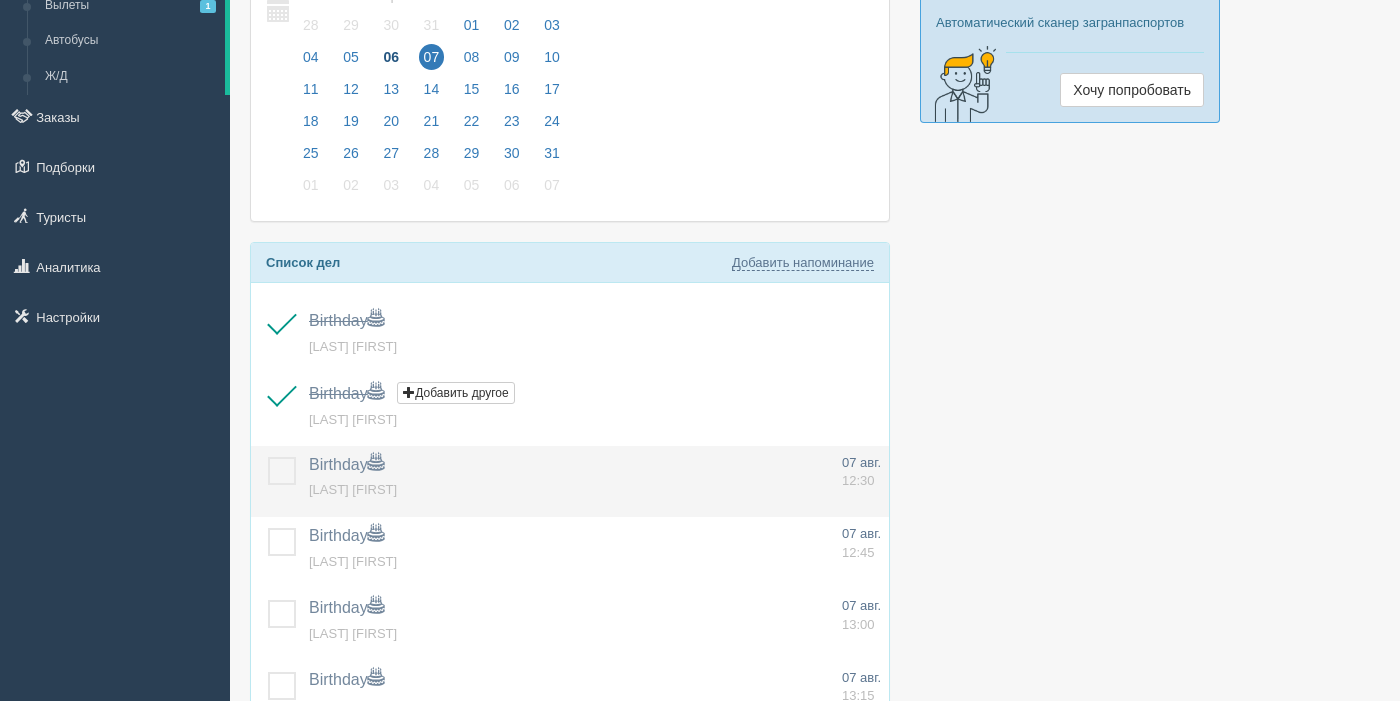 click at bounding box center (268, 457) 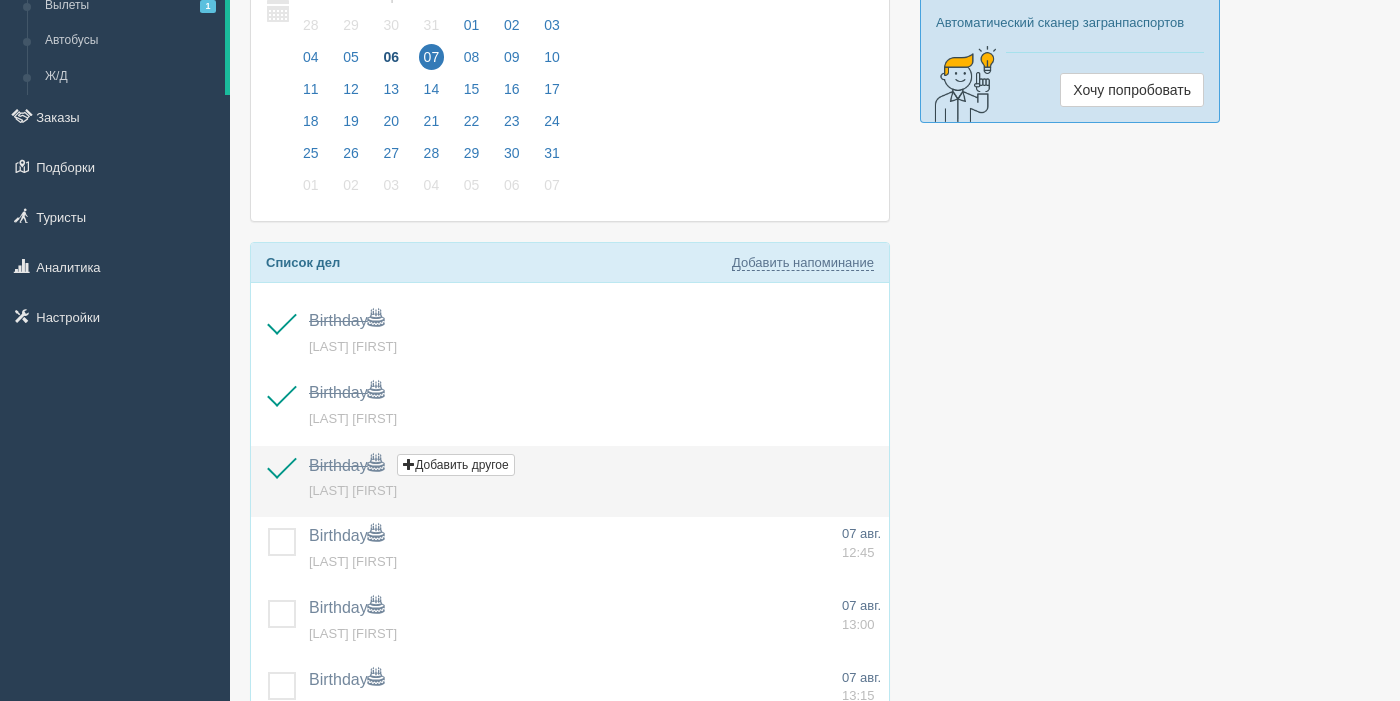 scroll, scrollTop: 216, scrollLeft: 0, axis: vertical 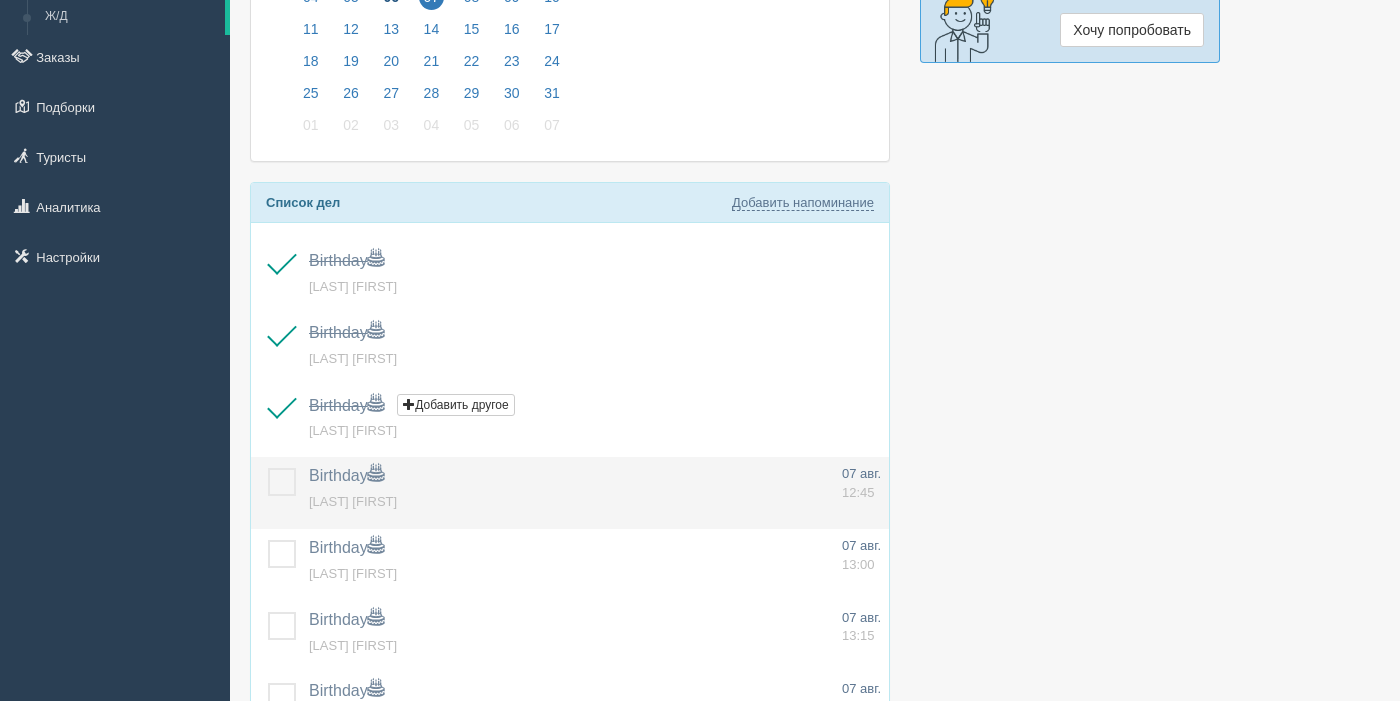 click at bounding box center [268, 468] 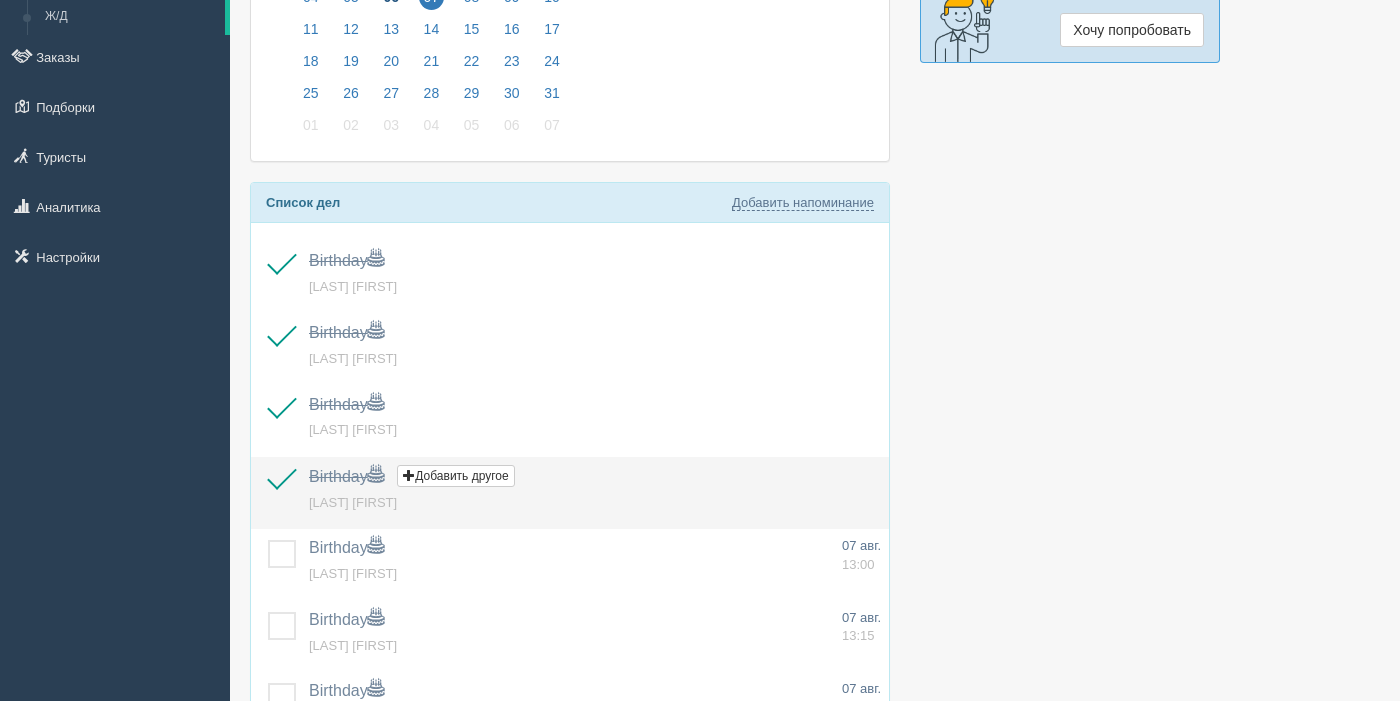scroll, scrollTop: 306, scrollLeft: 0, axis: vertical 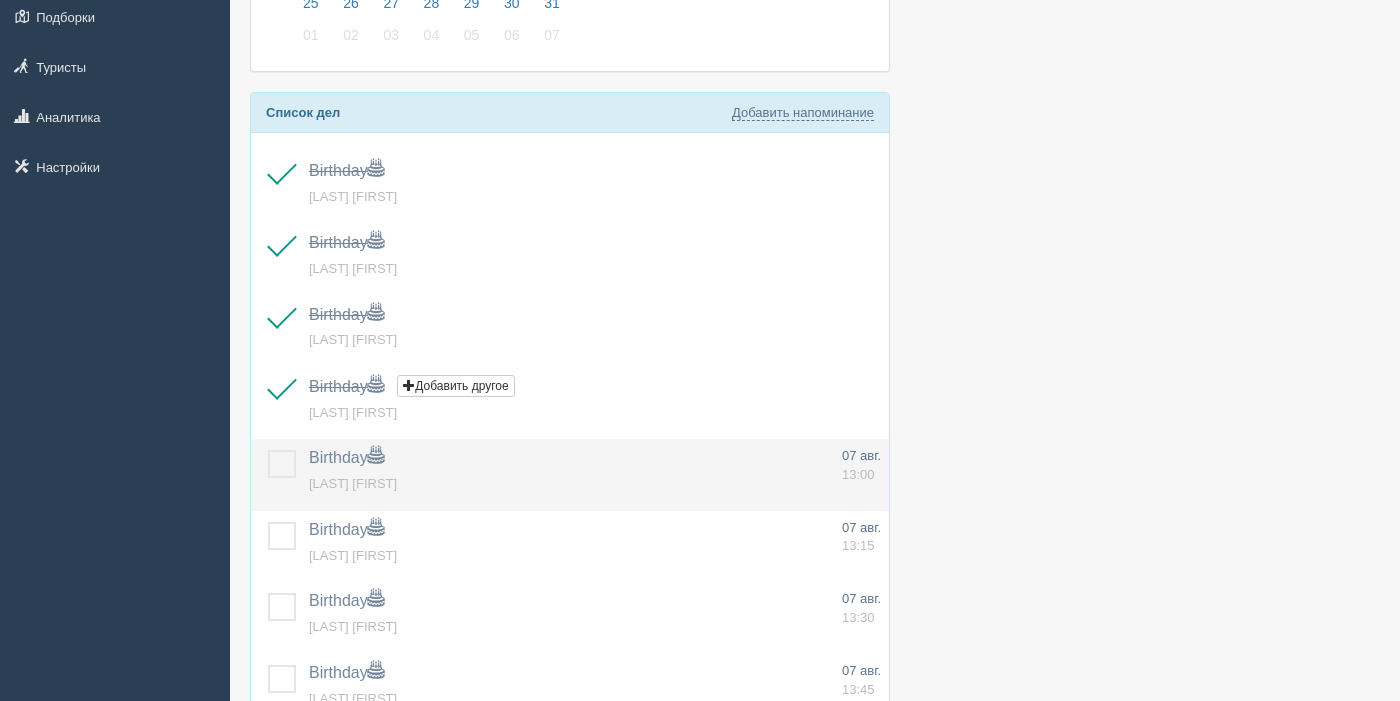 click at bounding box center (268, 450) 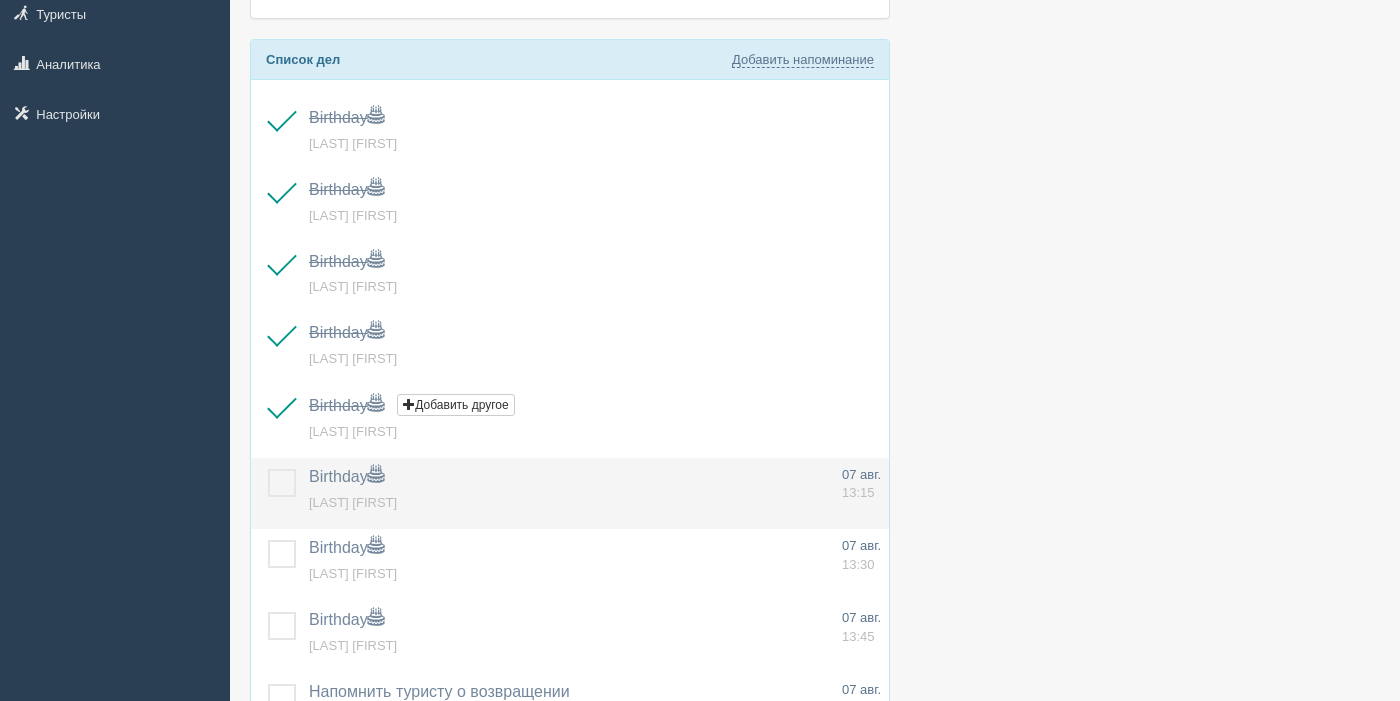 click at bounding box center [268, 469] 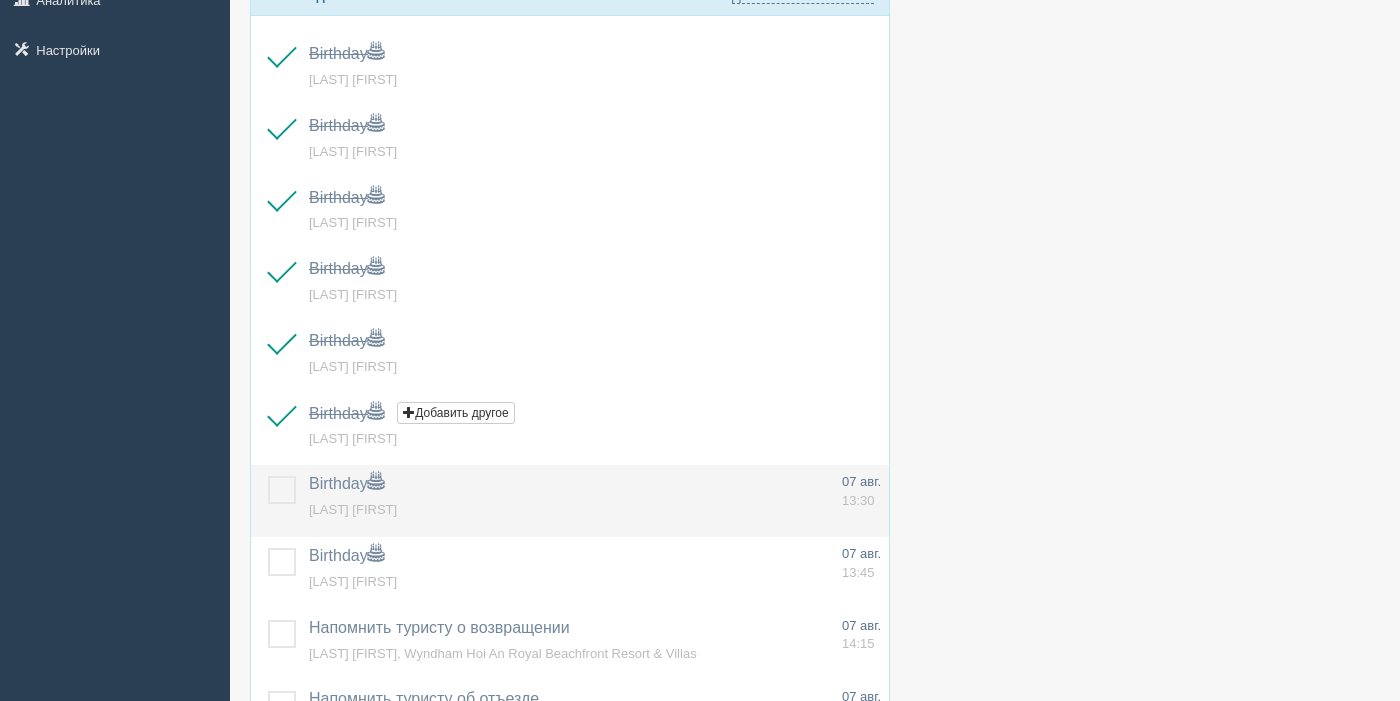 click at bounding box center (268, 476) 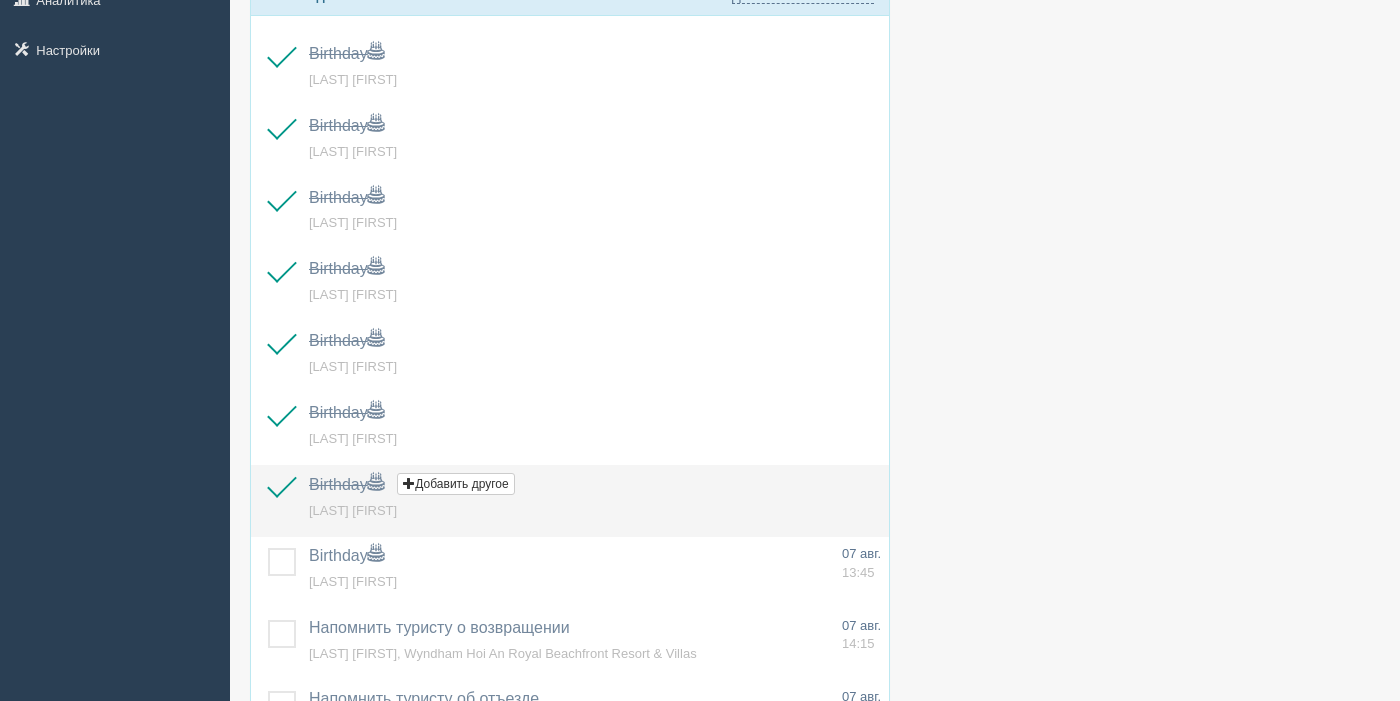 scroll, scrollTop: 486, scrollLeft: 0, axis: vertical 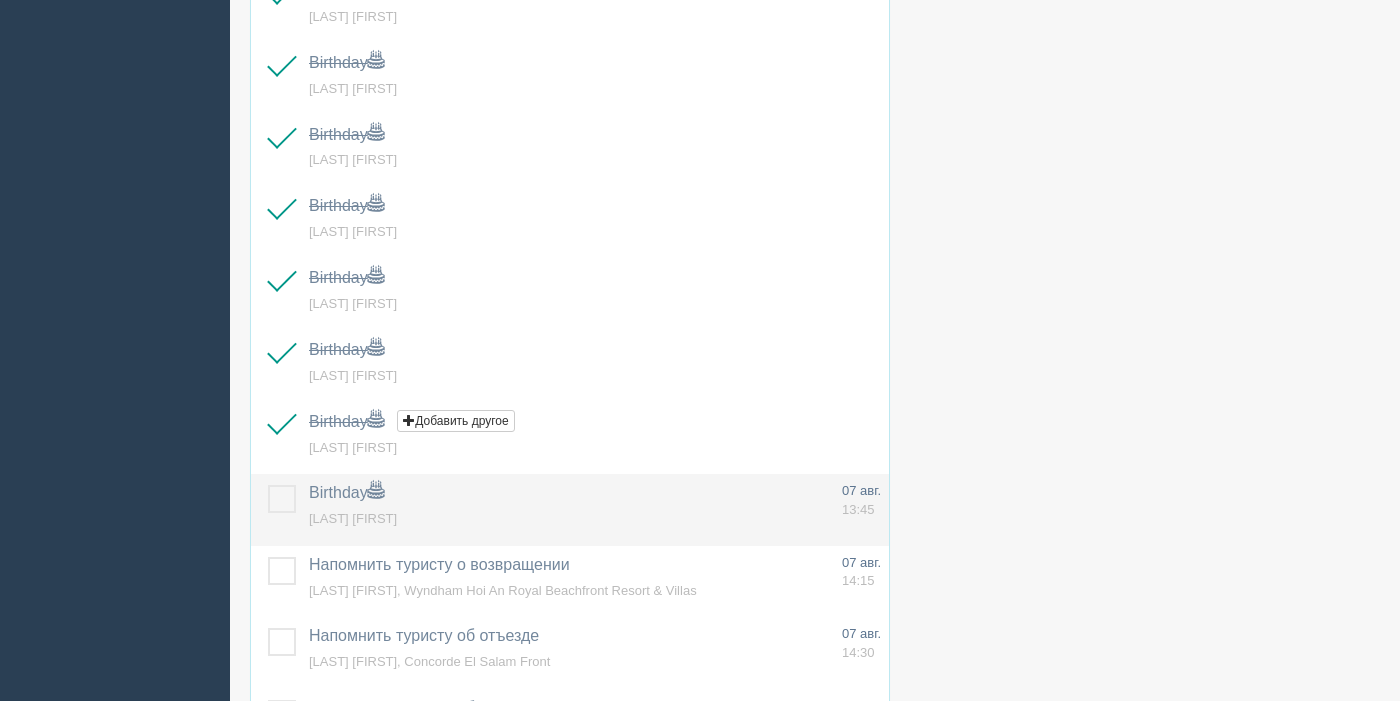 click at bounding box center (268, 485) 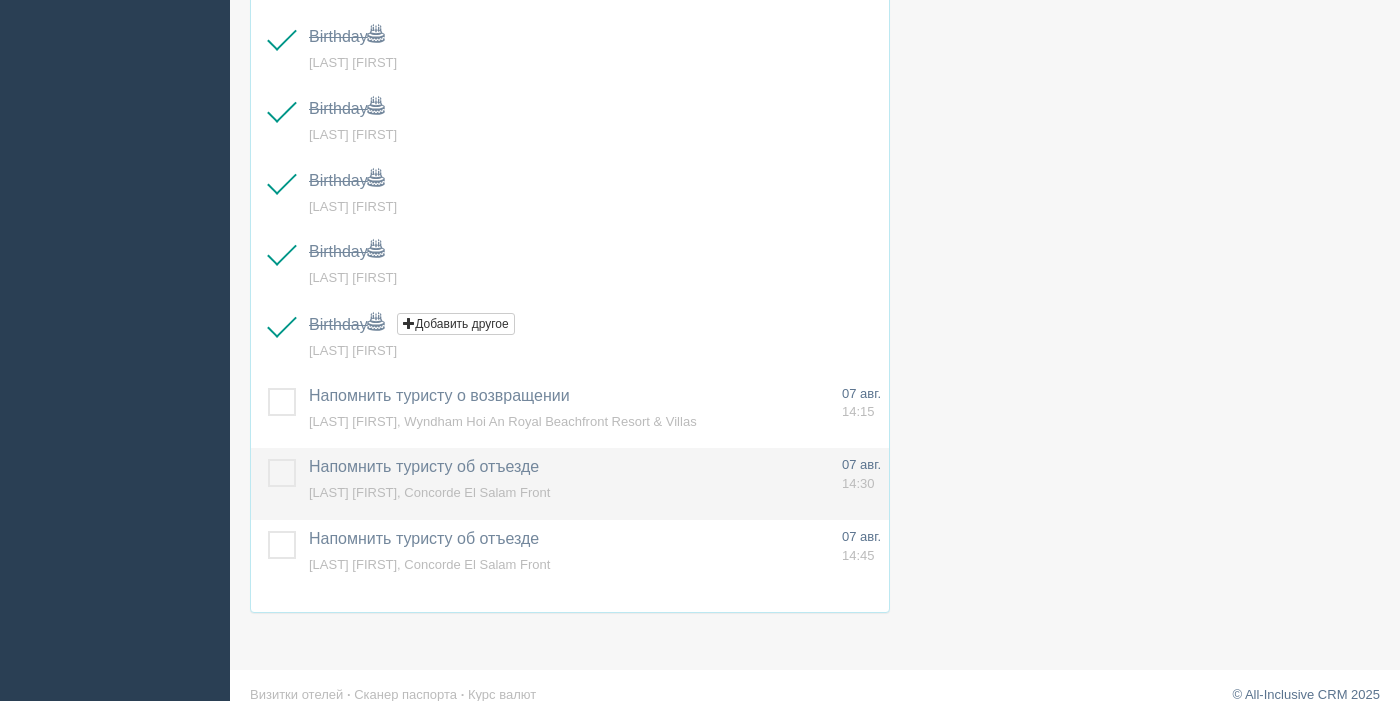 scroll, scrollTop: 658, scrollLeft: 0, axis: vertical 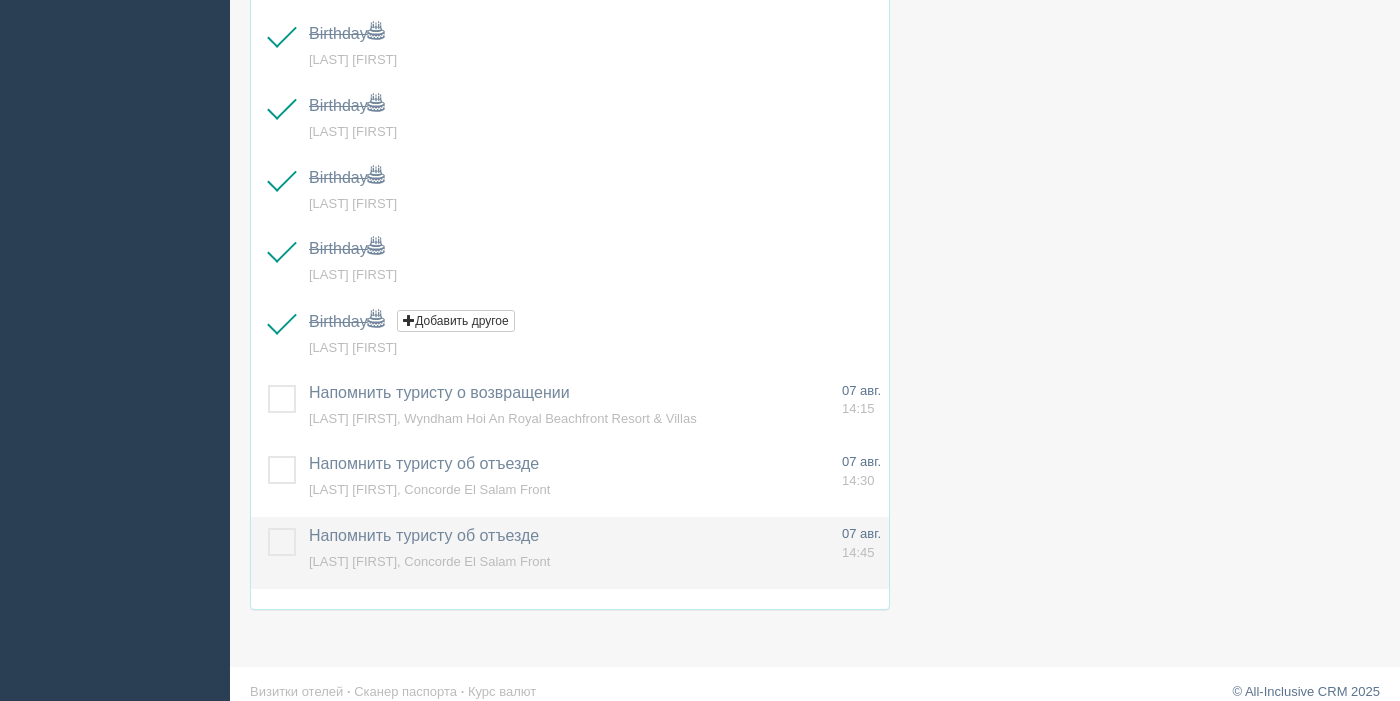 click at bounding box center (268, 528) 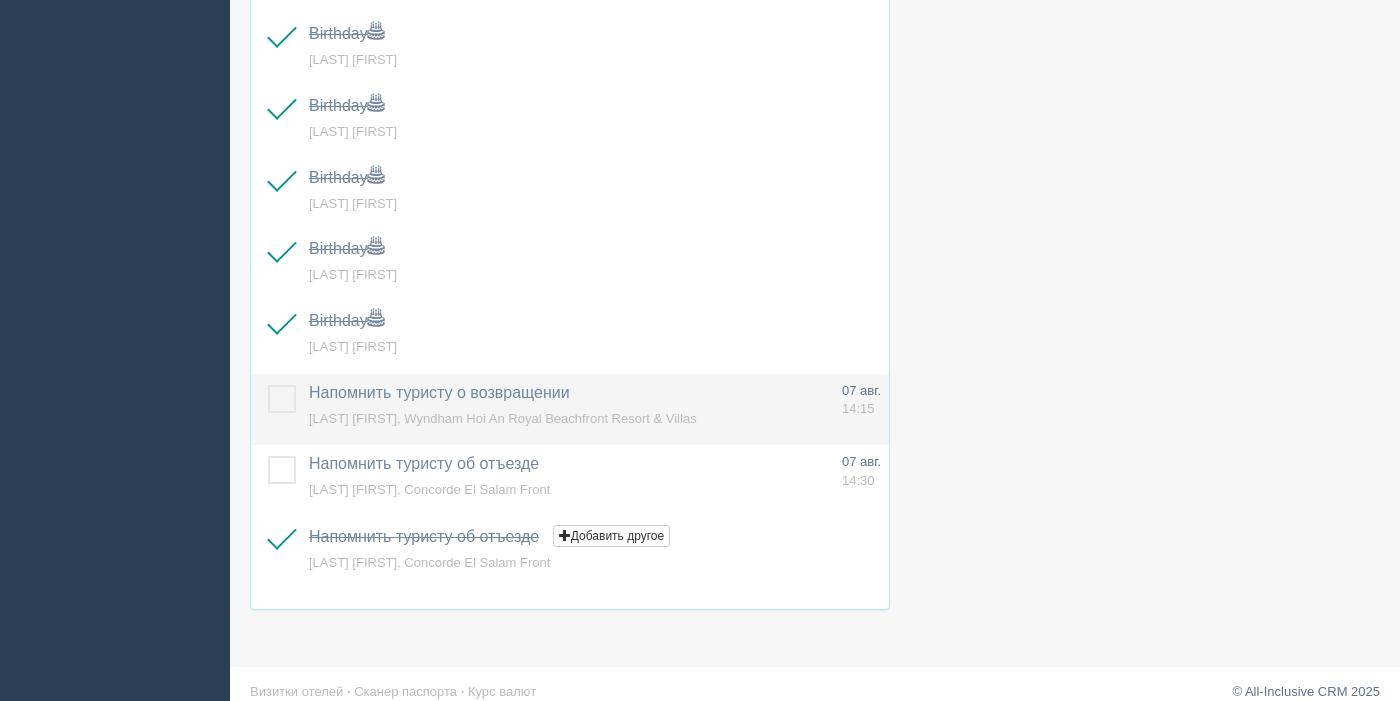 click at bounding box center (268, 385) 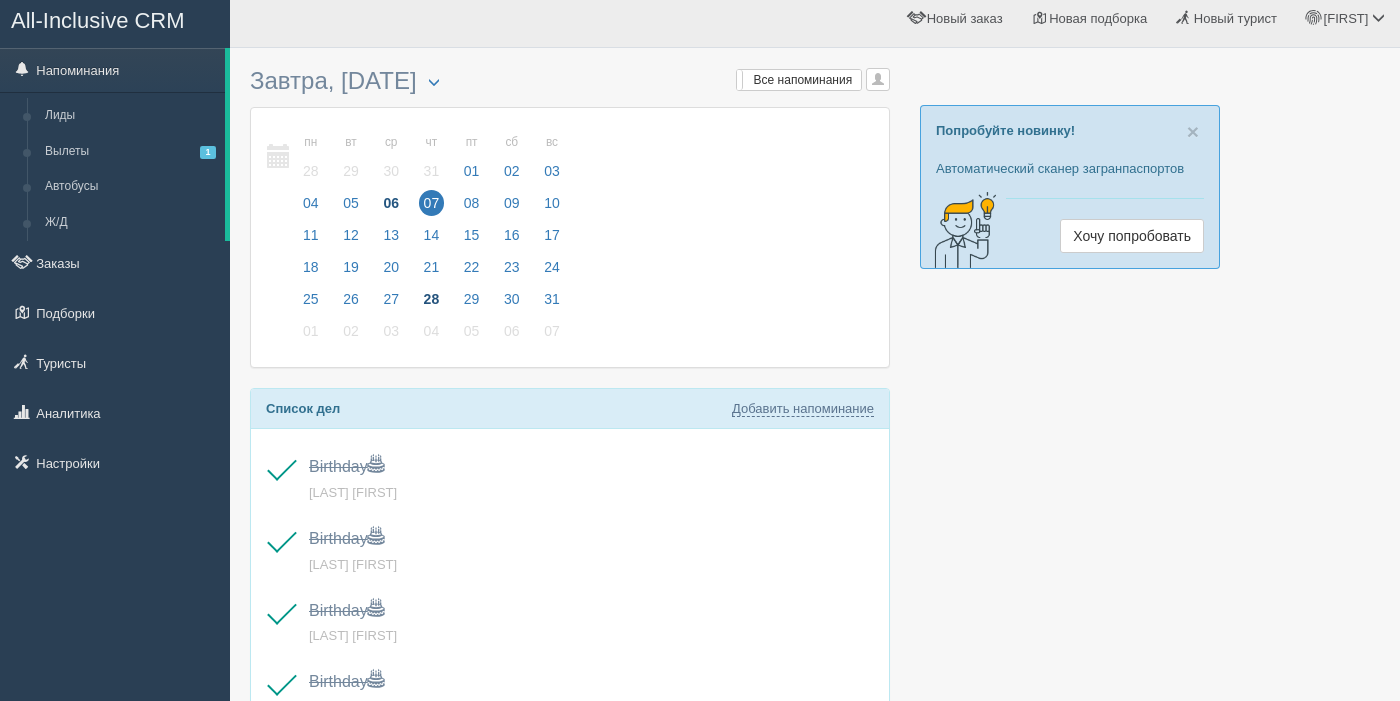 scroll, scrollTop: 0, scrollLeft: 0, axis: both 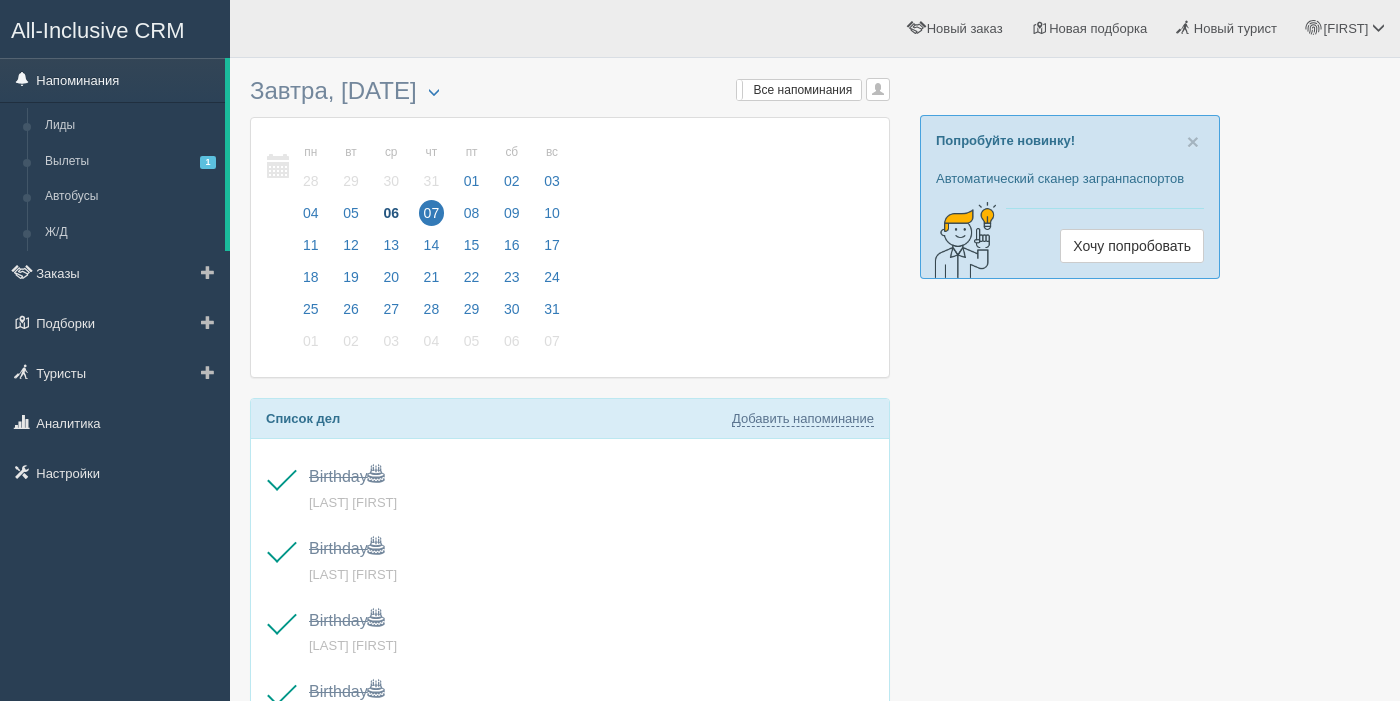 click on "Напоминания" at bounding box center [112, 80] 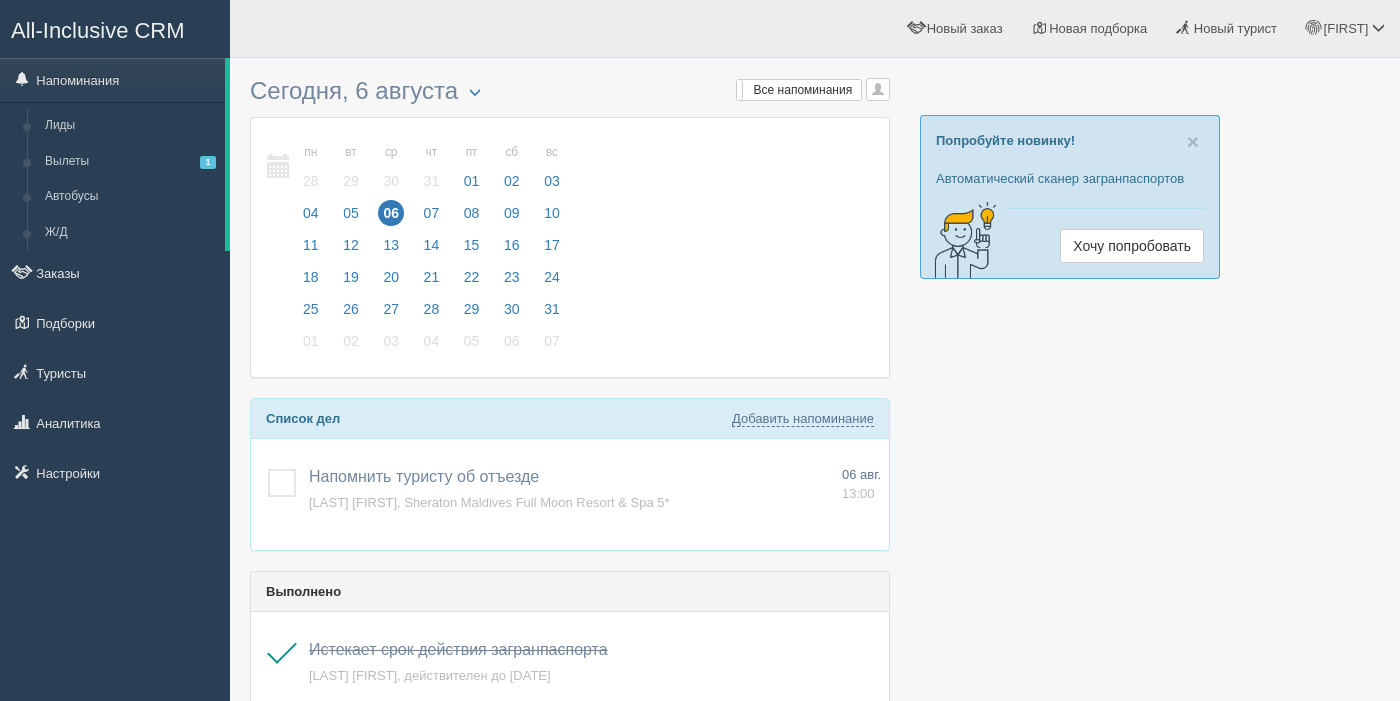 scroll, scrollTop: 0, scrollLeft: 0, axis: both 